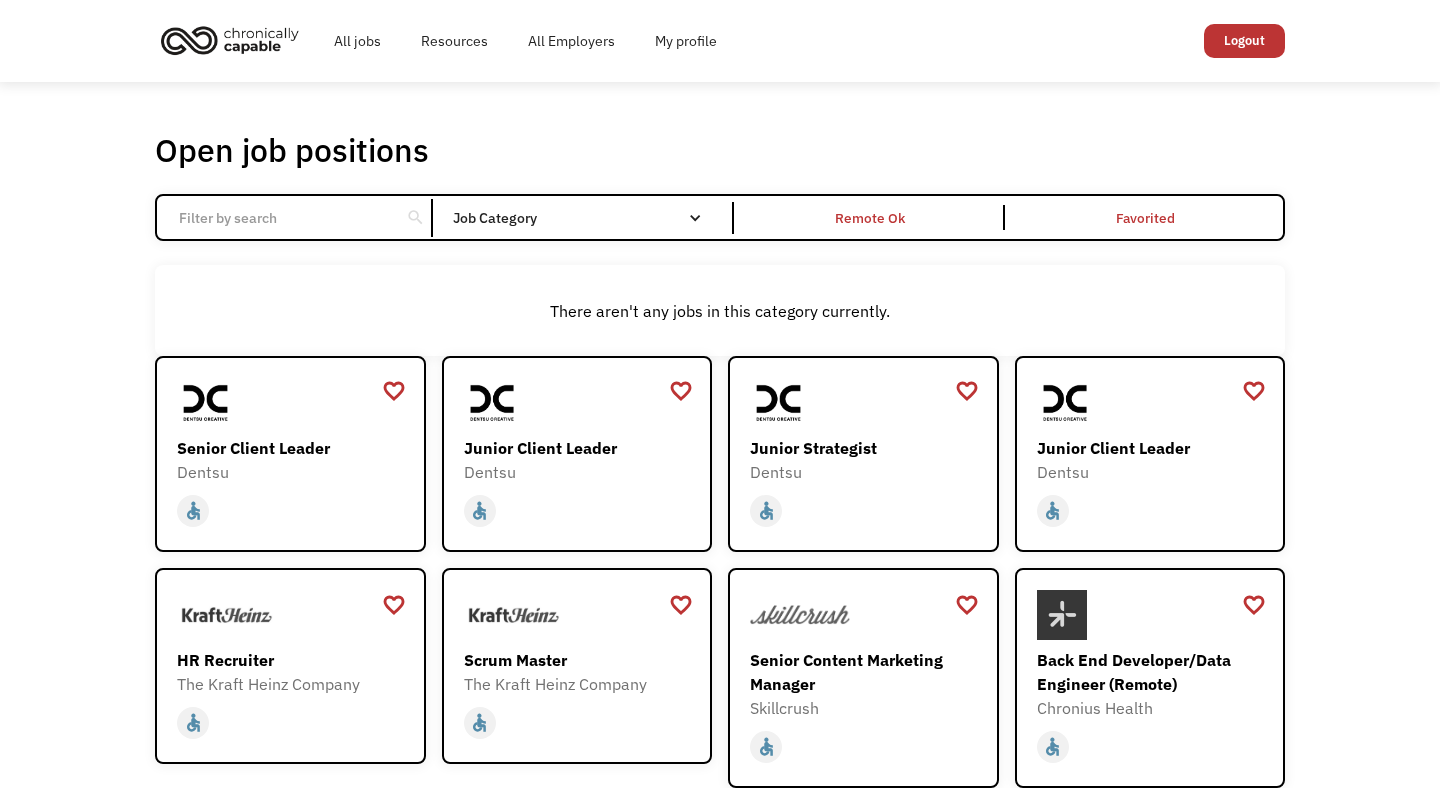 scroll, scrollTop: 0, scrollLeft: 0, axis: both 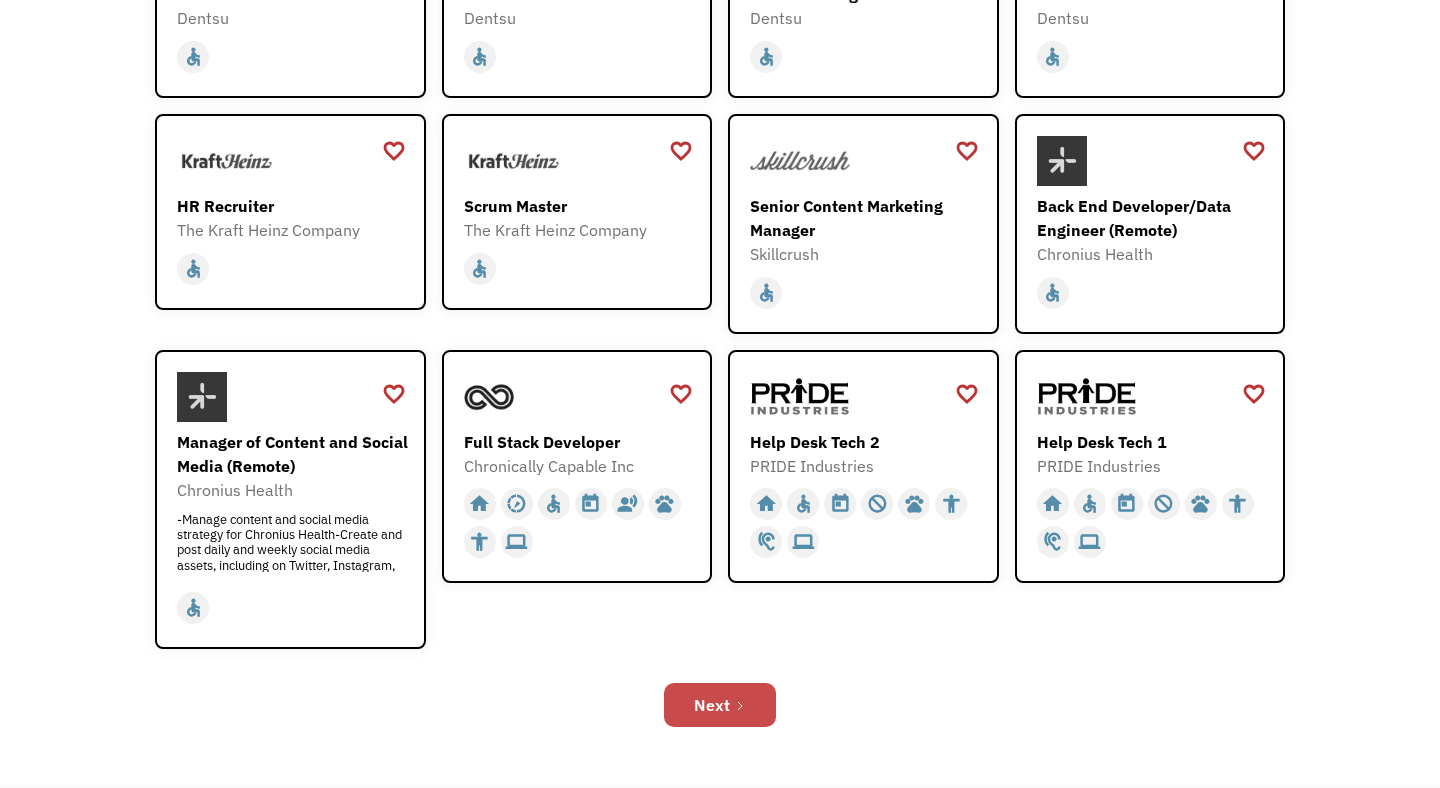 click on "Next" at bounding box center [720, 705] 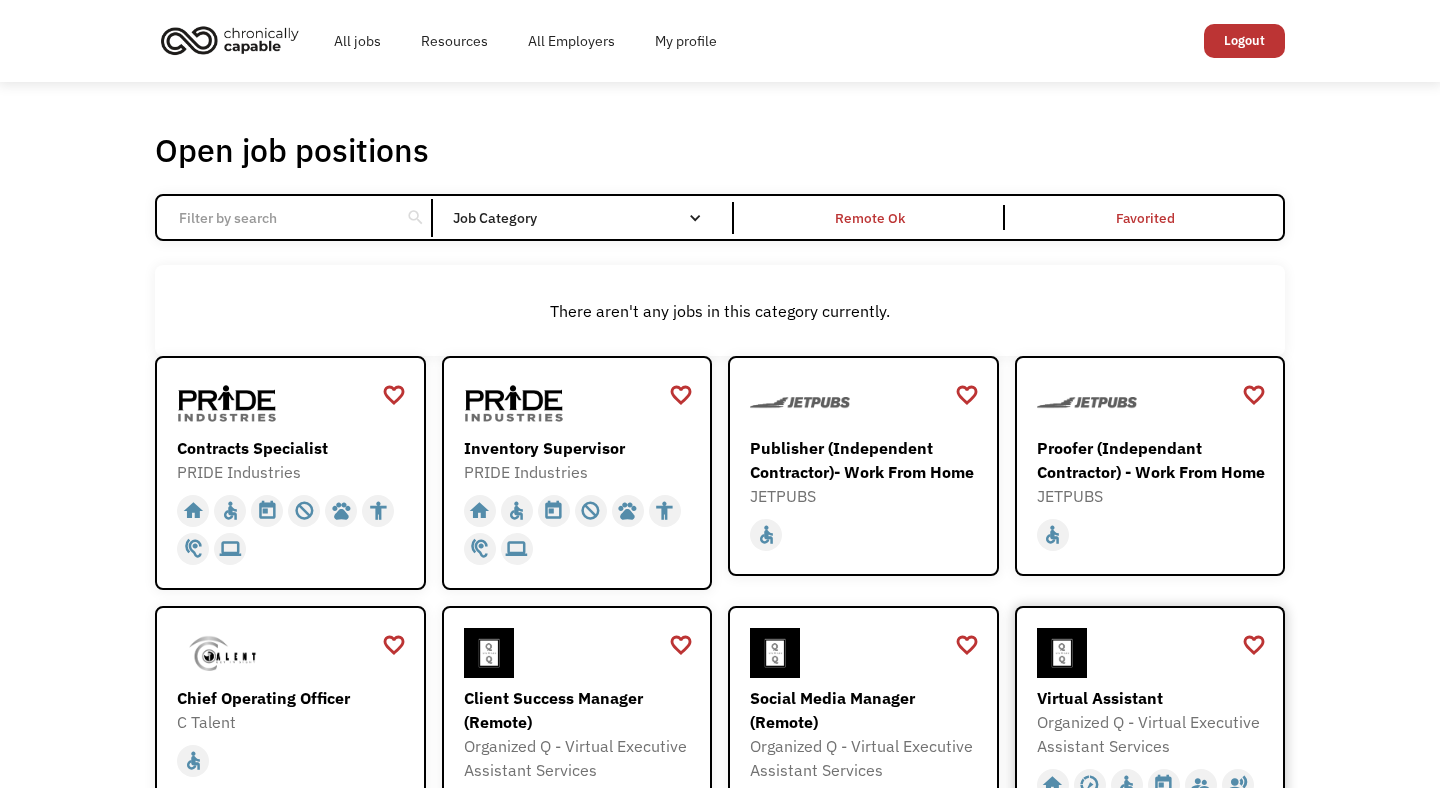 scroll, scrollTop: 0, scrollLeft: 0, axis: both 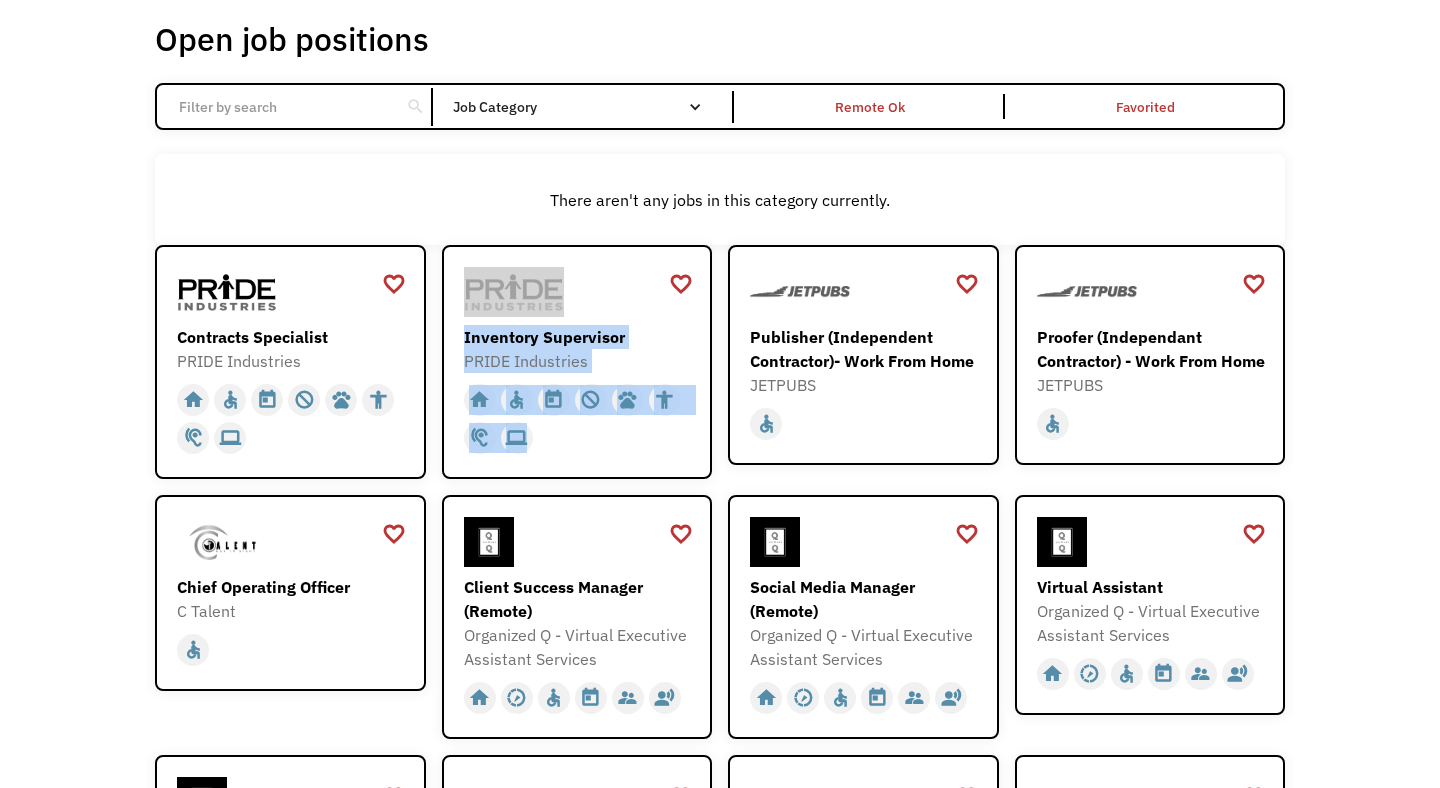 click on "Open job positions You have  X  liked items Search search Filter by category Administration Communications & Public Relations Customer Service Design Education Engineering Finance Healthcare Hospitality Human Resources Industrial & Manufacturing Legal Marketing Operations Sales Science Technology Transportation Other Job Category All None Administrative Communications & Public Relations Customer Service Design Education Engineering Finance Healthcare Hospitality Human Resources Industrial & Manufacturing Legal Marketing Non-profit/Philanthropy Operations Other Sales Science Technology Transportation Filter by type Full-time Part-time Remote Ok Favorited Favorited Thank you! Your submission has been received! Oops! Something went wrong while submitting the form. Non-profit/Philanthropy Other Transportation Technology Science Sales Operations Marketing Legal Industrial & Manufacturing Human Resources Hospitality Healthcare Finance Engineering Education Design Customer Service Communications & Public Relations" at bounding box center (720, 568) 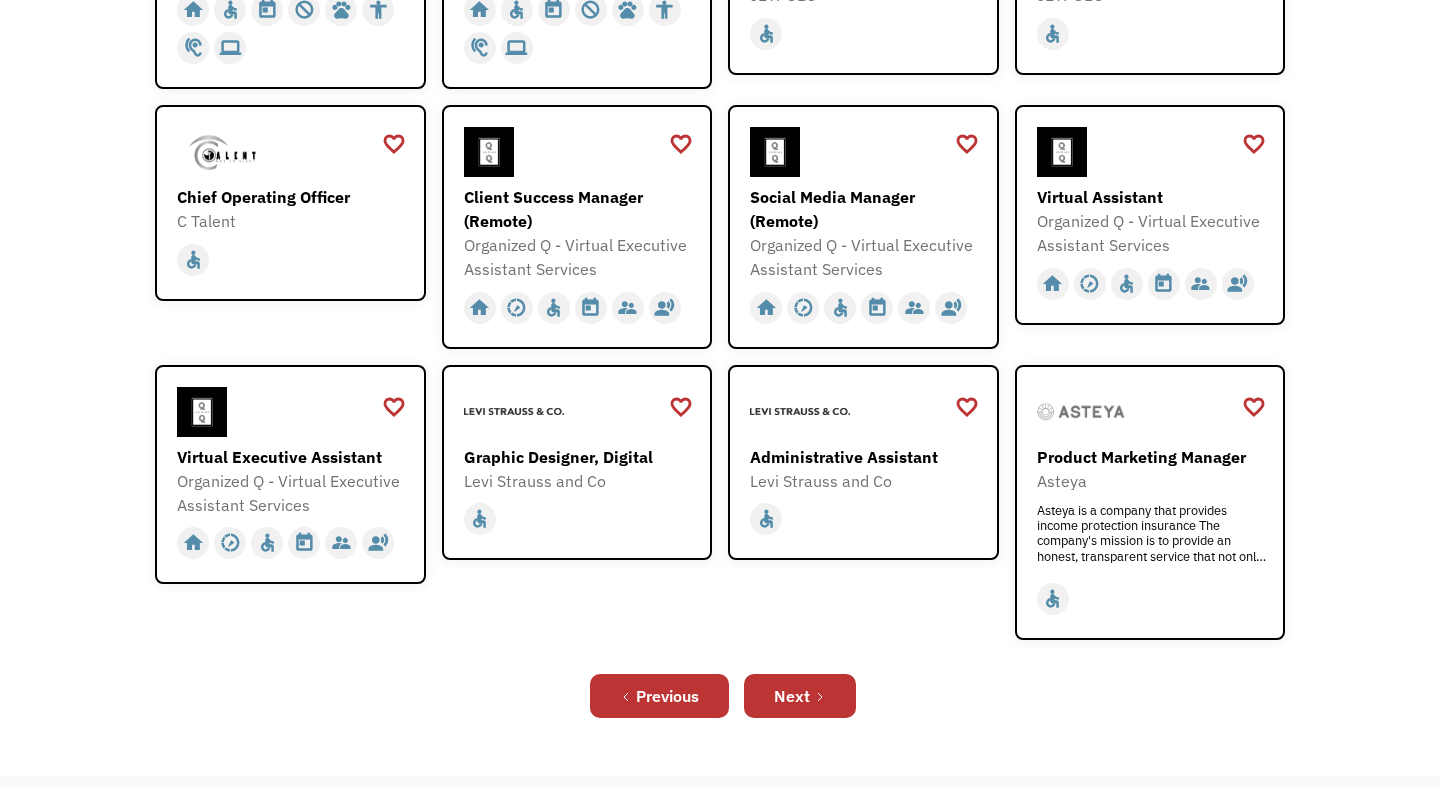 scroll, scrollTop: 502, scrollLeft: 0, axis: vertical 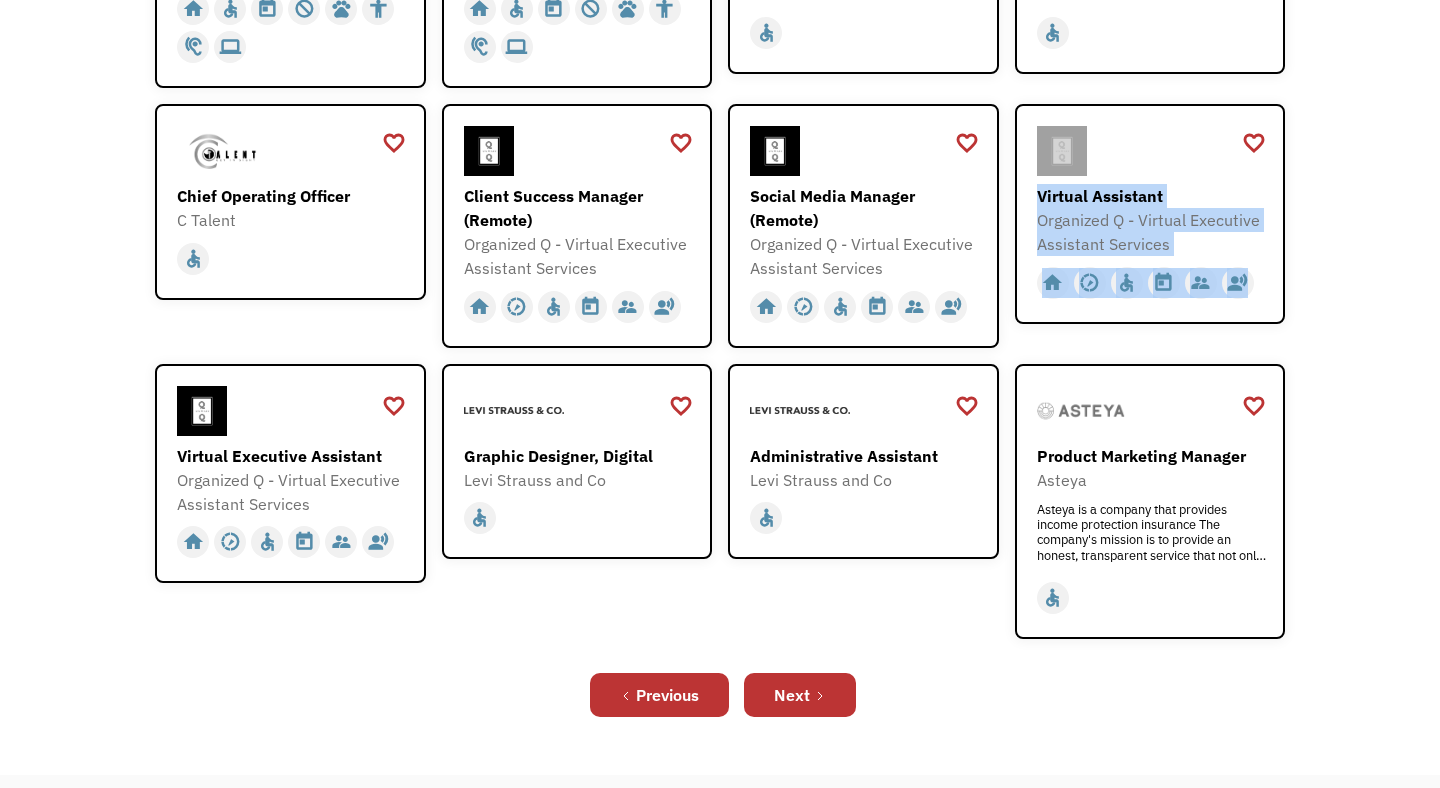 click on "Open job positions You have  X  liked items Search search Filter by category Administration Communications & Public Relations Customer Service Design Education Engineering Finance Healthcare Hospitality Human Resources Industrial & Manufacturing Legal Marketing Operations Sales Science Technology Transportation Other Job Category All None Administrative Communications & Public Relations Customer Service Design Education Engineering Finance Healthcare Hospitality Human Resources Industrial & Manufacturing Legal Marketing Non-profit/Philanthropy Operations Other Sales Science Technology Transportation Filter by type Full-time Part-time Remote Ok Favorited Favorited Thank you! Your submission has been received! Oops! Something went wrong while submitting the form. Non-profit/Philanthropy Other Transportation Technology Science Sales Operations Marketing Legal Industrial & Manufacturing Human Resources Hospitality Healthcare Finance Engineering Education Design Customer Service Communications & Public Relations" at bounding box center [720, 177] 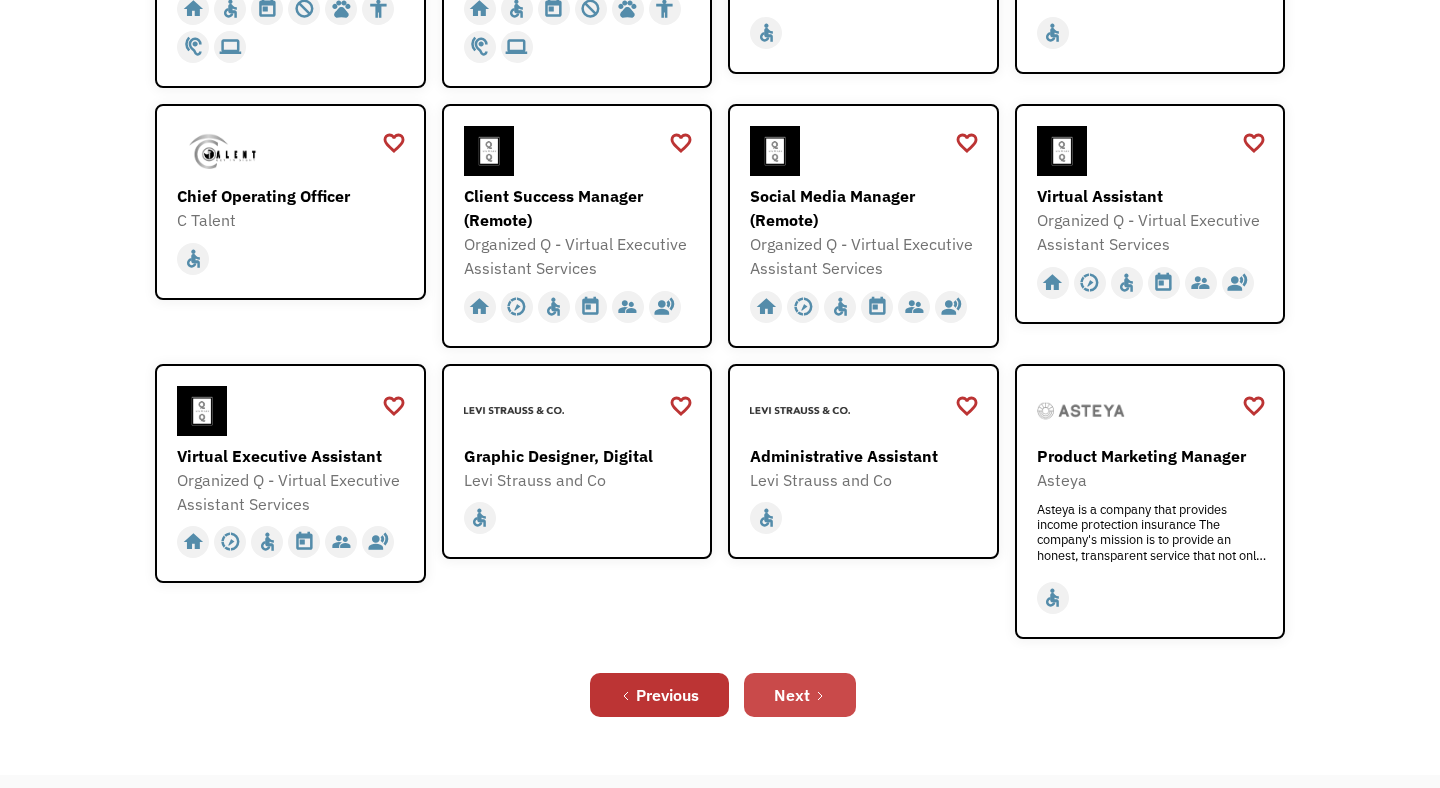 click on "Next" at bounding box center [800, 695] 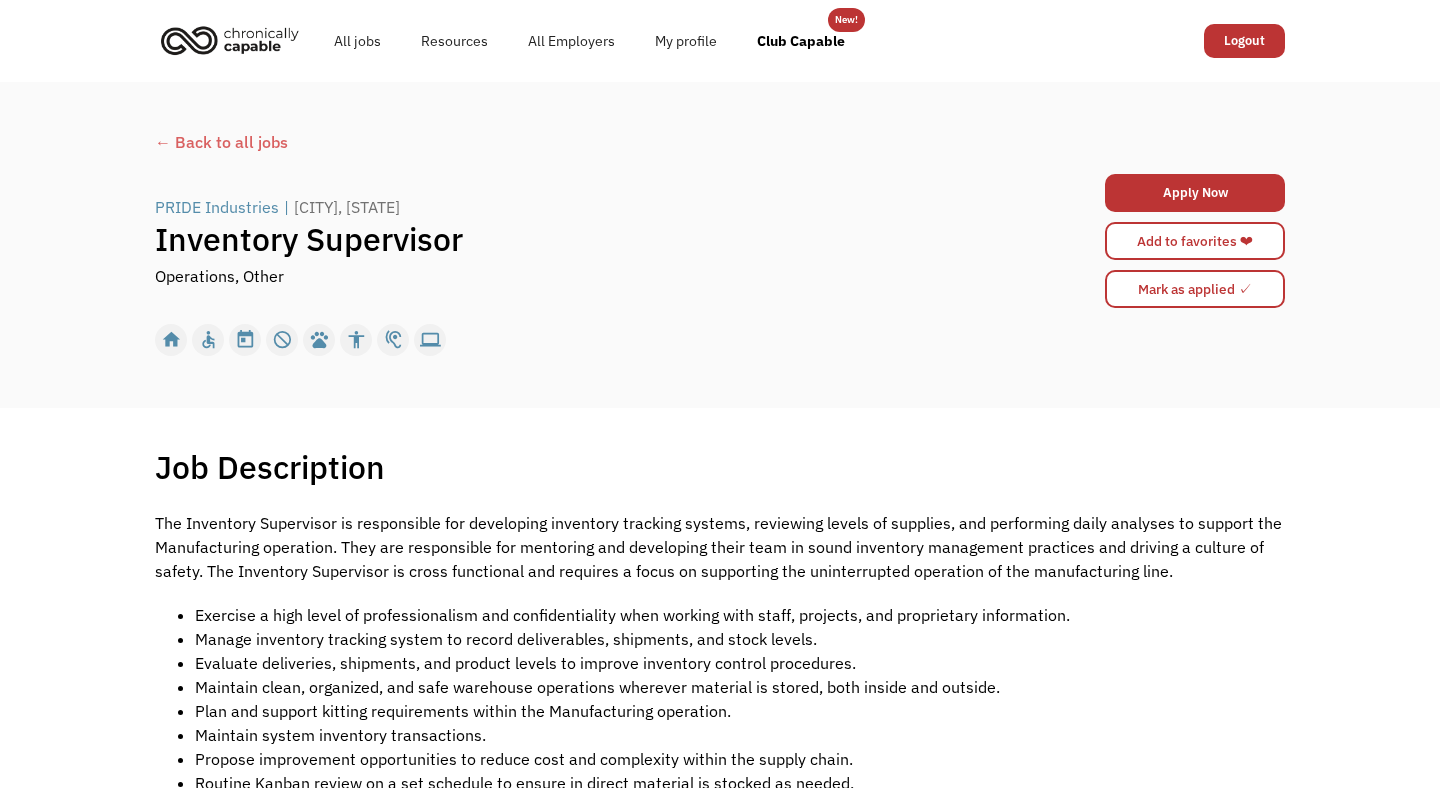 scroll, scrollTop: 0, scrollLeft: 0, axis: both 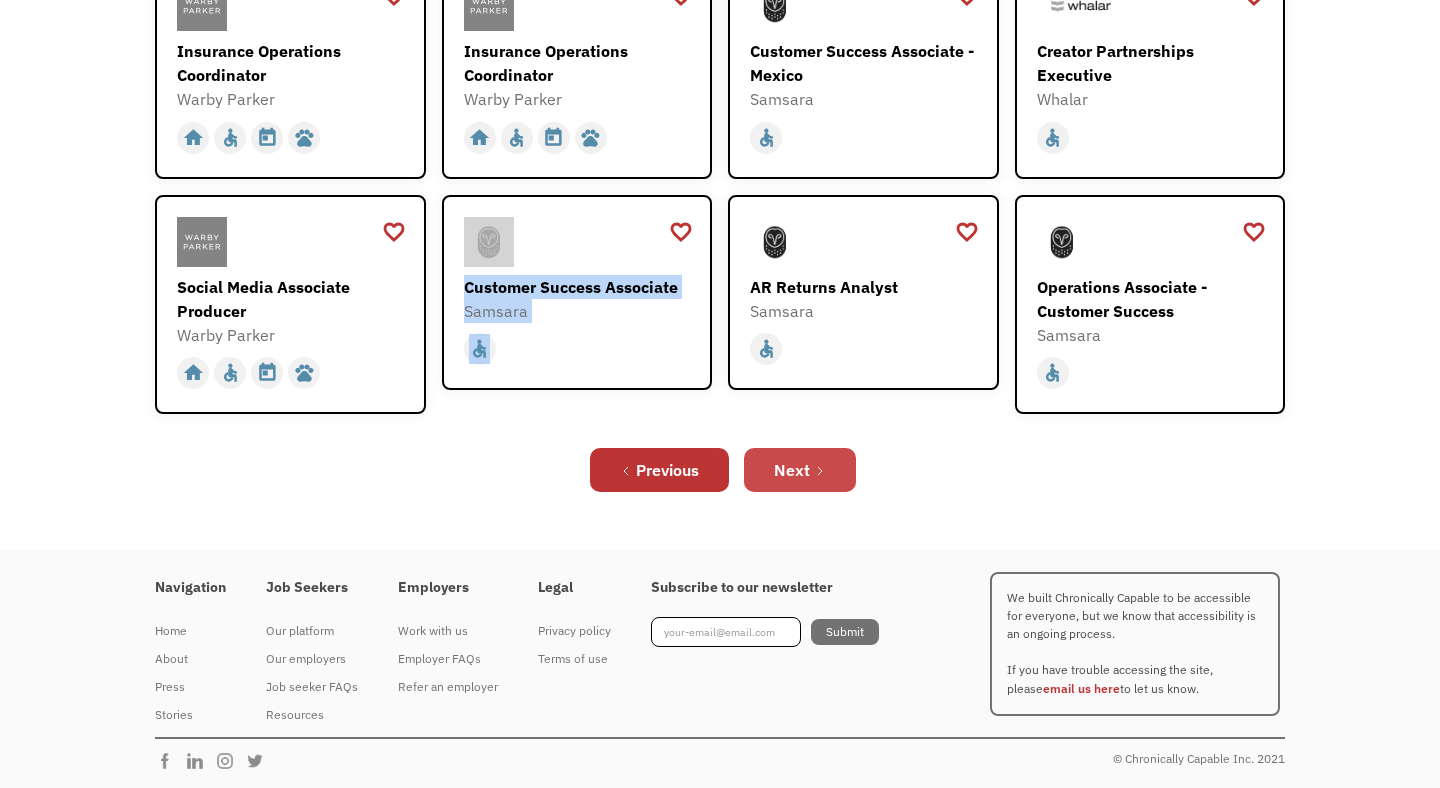click on "Next" at bounding box center (792, 470) 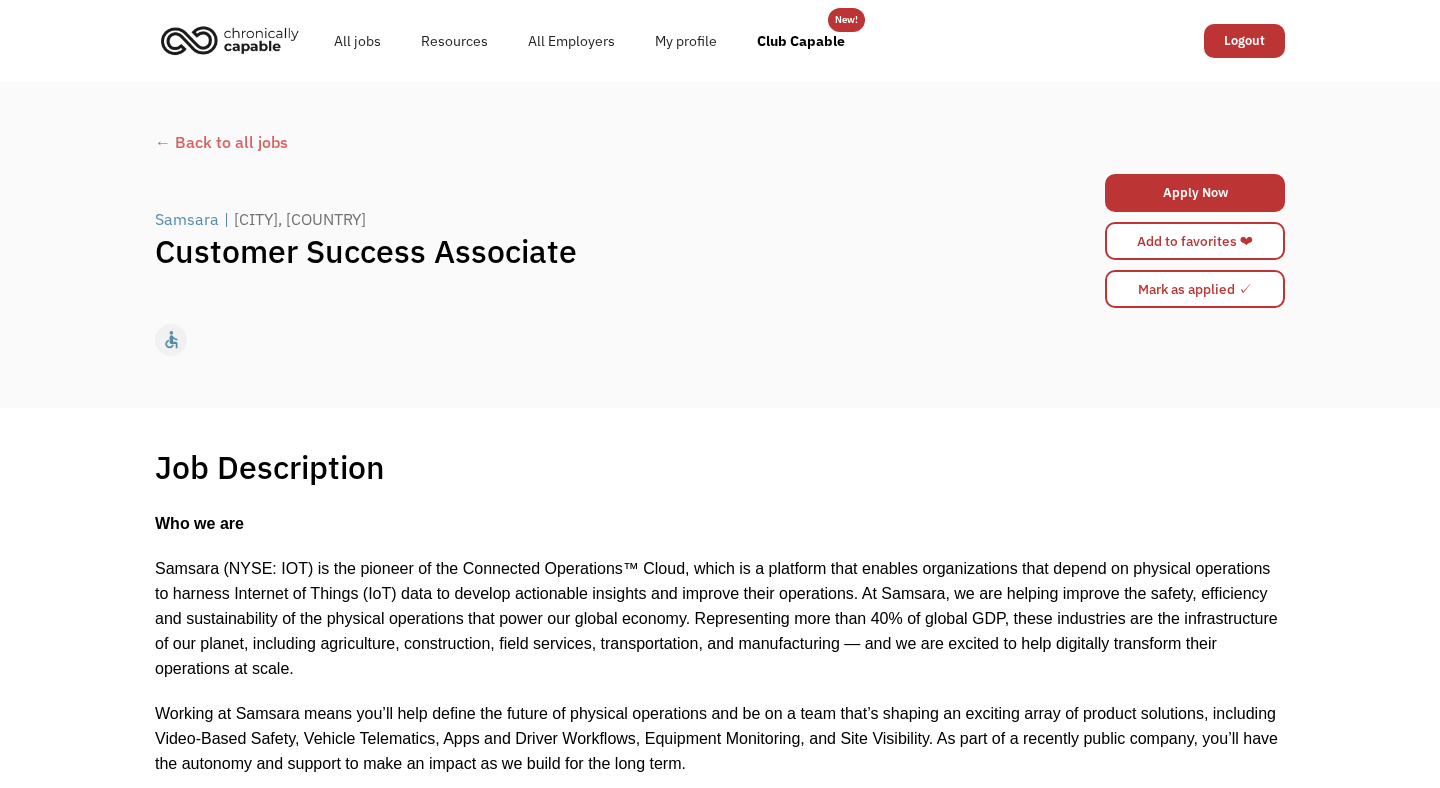 scroll, scrollTop: 0, scrollLeft: 0, axis: both 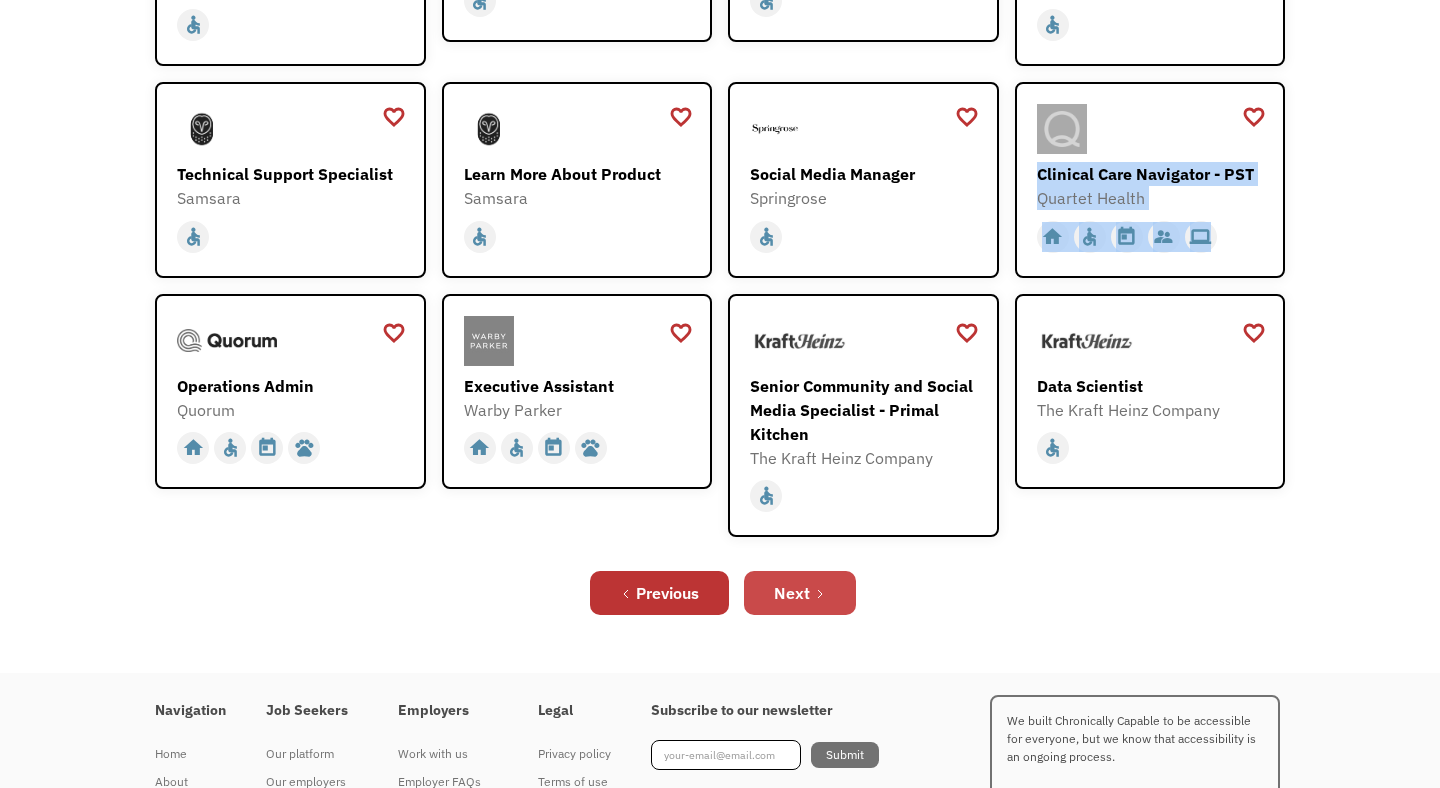 click on "Next" at bounding box center [792, 593] 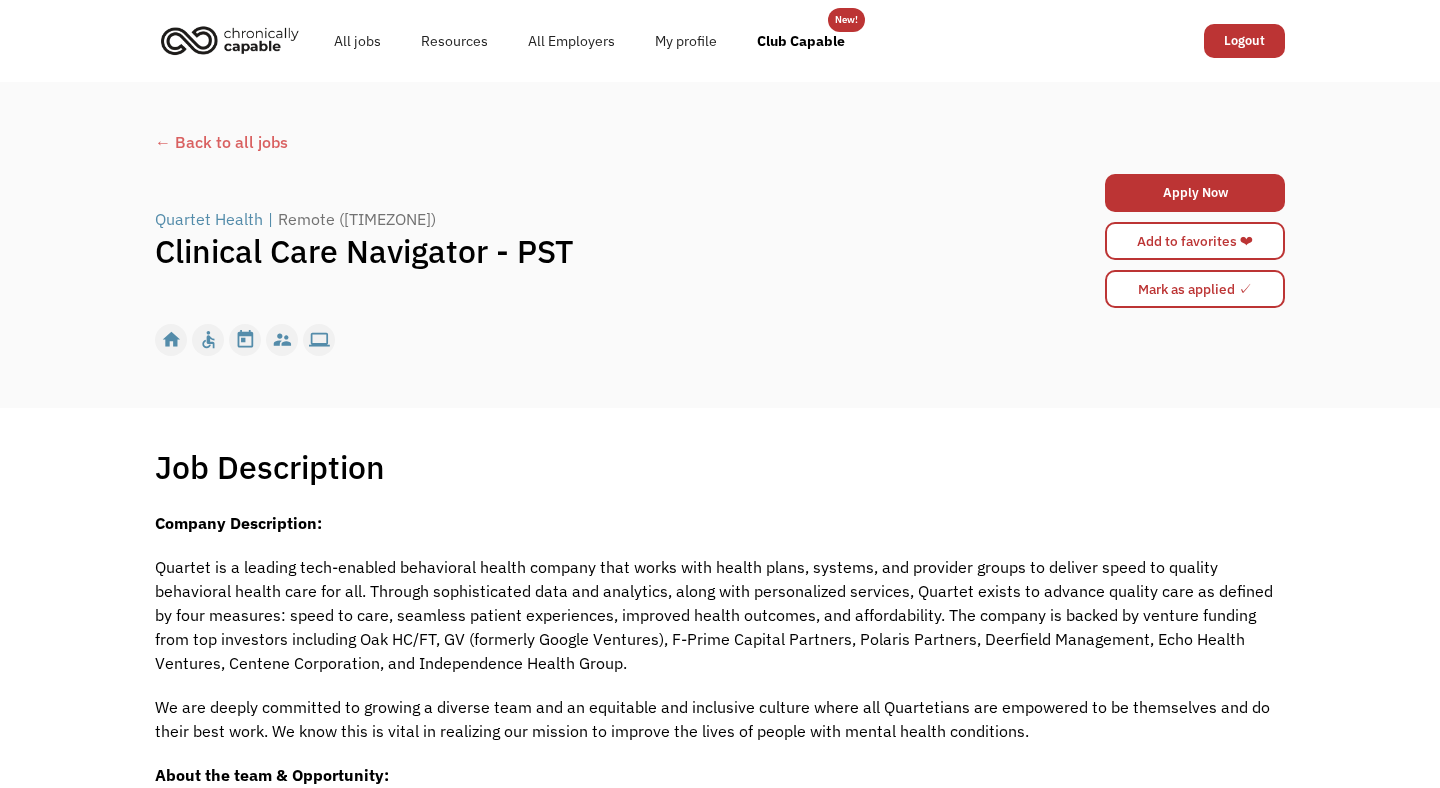 scroll, scrollTop: 0, scrollLeft: 0, axis: both 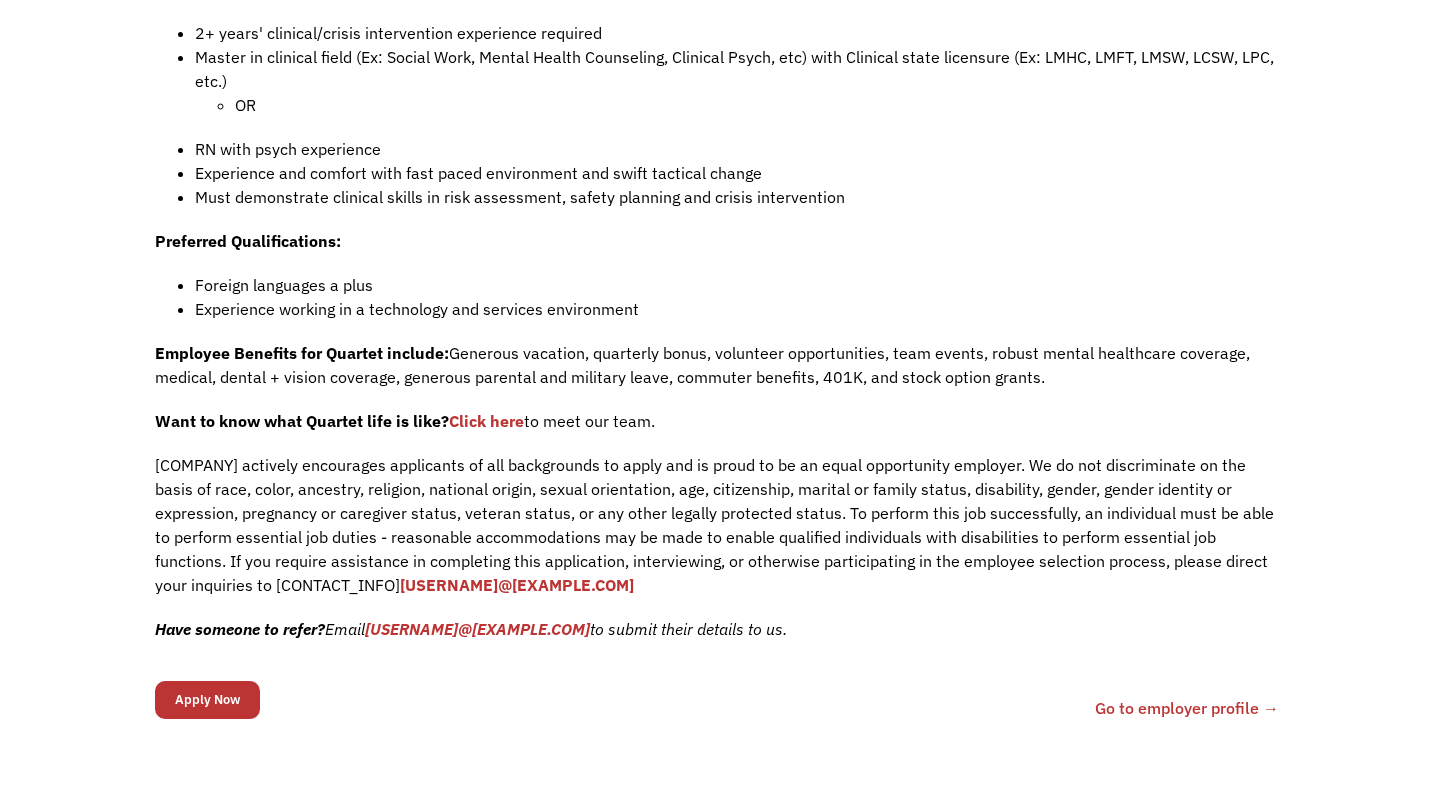 click on "Company Description:
Quartet is a leading tech-enabled behavioral health company that works with health plans, systems, and provider groups to deliver speed to quality behavioral health care for all. Through sophisticated data and analytics, along with personalized services, Quartet exists to advance quality care as defined by four measures: speed to care, seamless patient experiences, improved health outcomes, and affordability. The company is backed by venture funding from top investors including Oak HC/FT, GV (formerly Google Ventures), F-Prime Capital Partners, Polaris Partners, Deerfield Management, Echo Health Ventures, Centene Corporation, and Independence Health Group.
We are deeply committed to growing a diverse team and an equitable and inclusive culture where all Quartetians are empowered to be themselves and do their best work. We know this is vital in realizing our mission to improve the lives of people with mental health conditions.
About the team & Opportunity:" at bounding box center (720, -83) 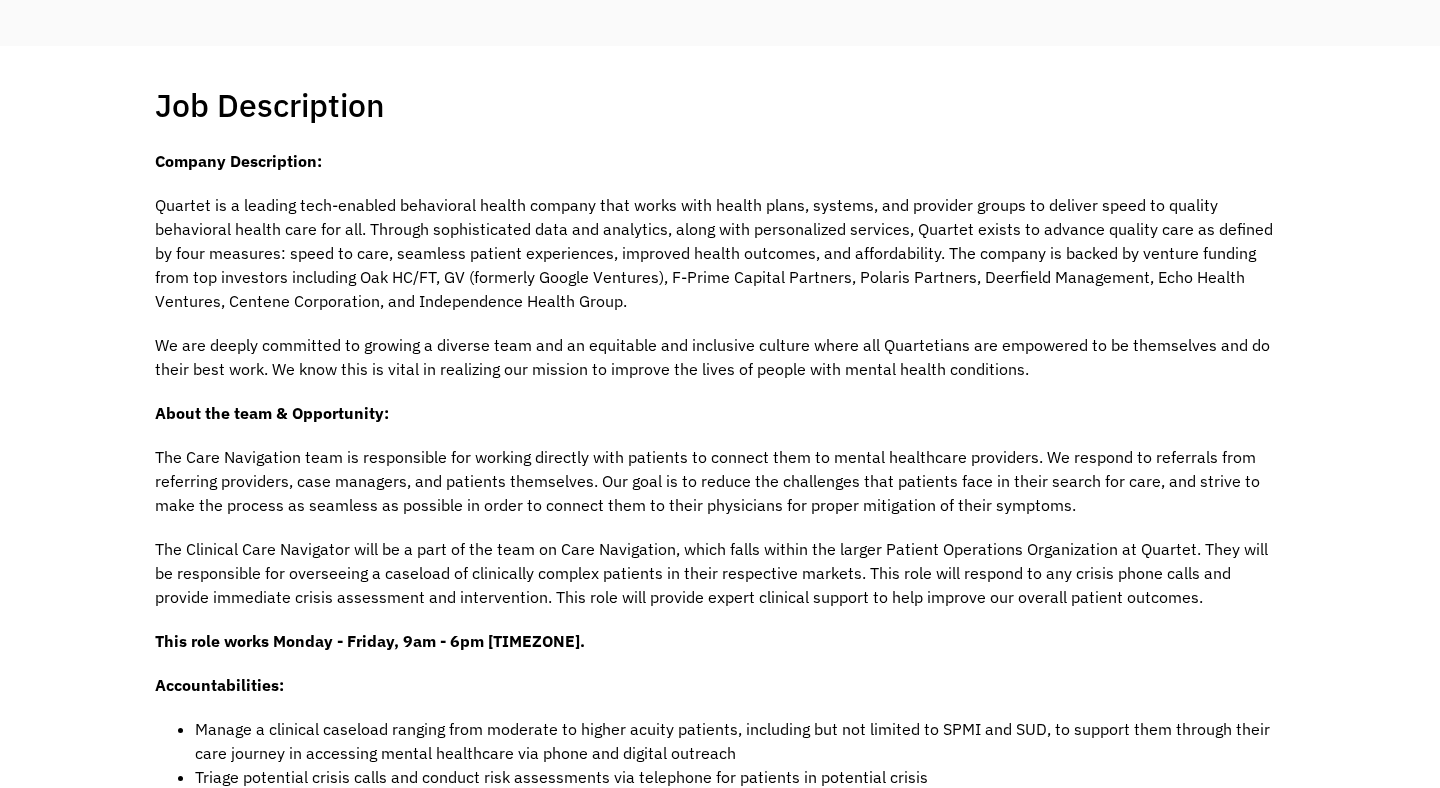 scroll, scrollTop: 418, scrollLeft: 0, axis: vertical 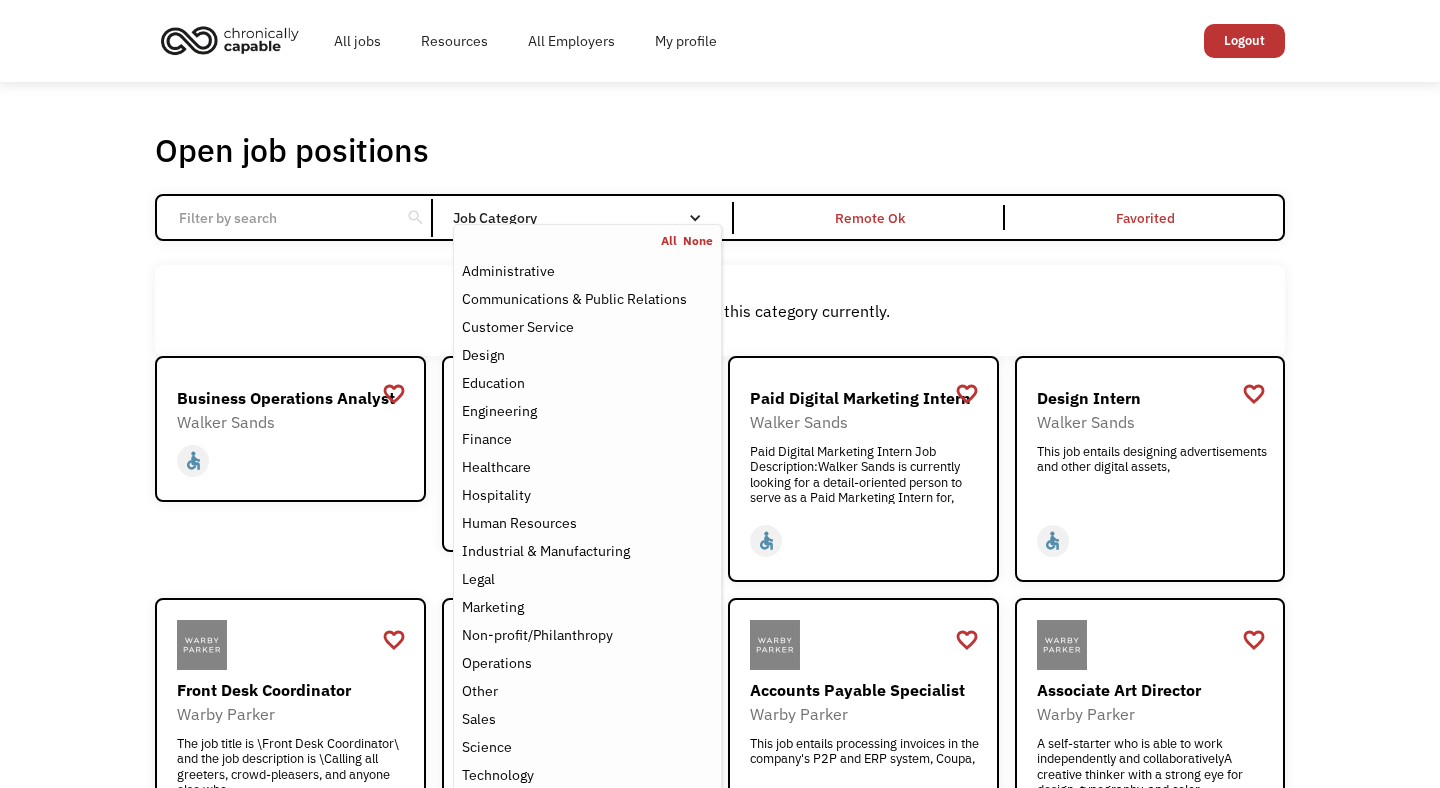 click on "Job Category" at bounding box center [587, 218] 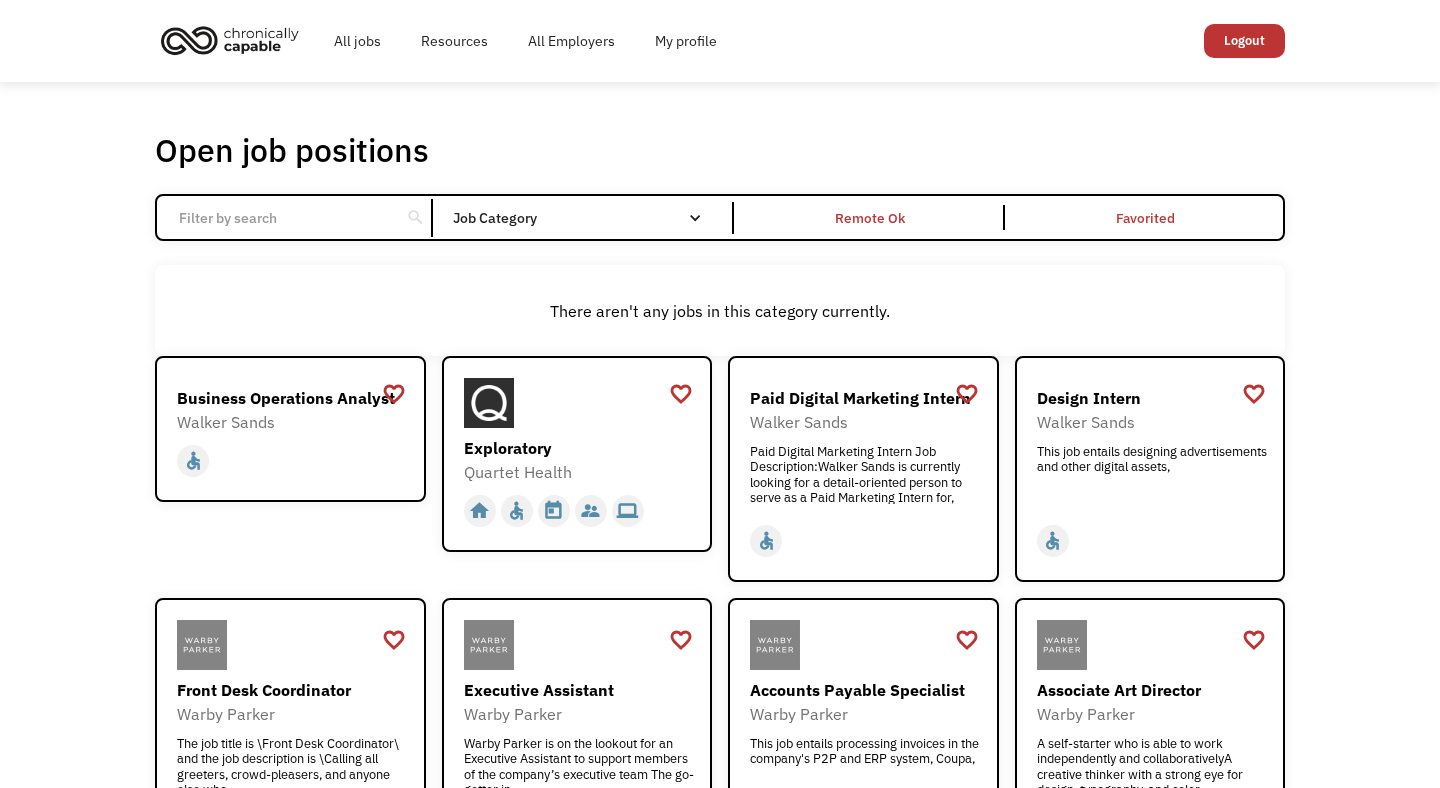 click on "Job Category" at bounding box center (587, 218) 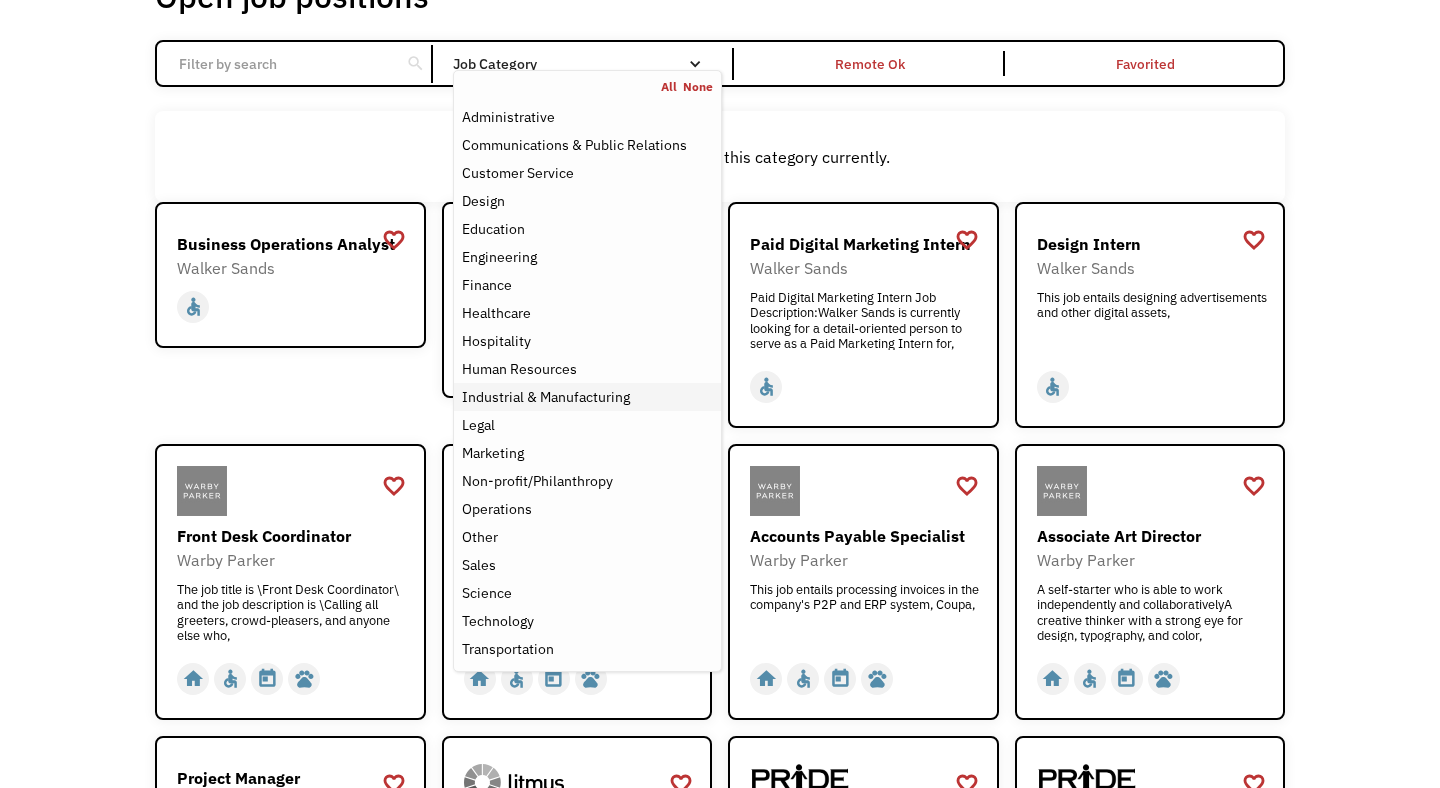 scroll, scrollTop: 155, scrollLeft: 0, axis: vertical 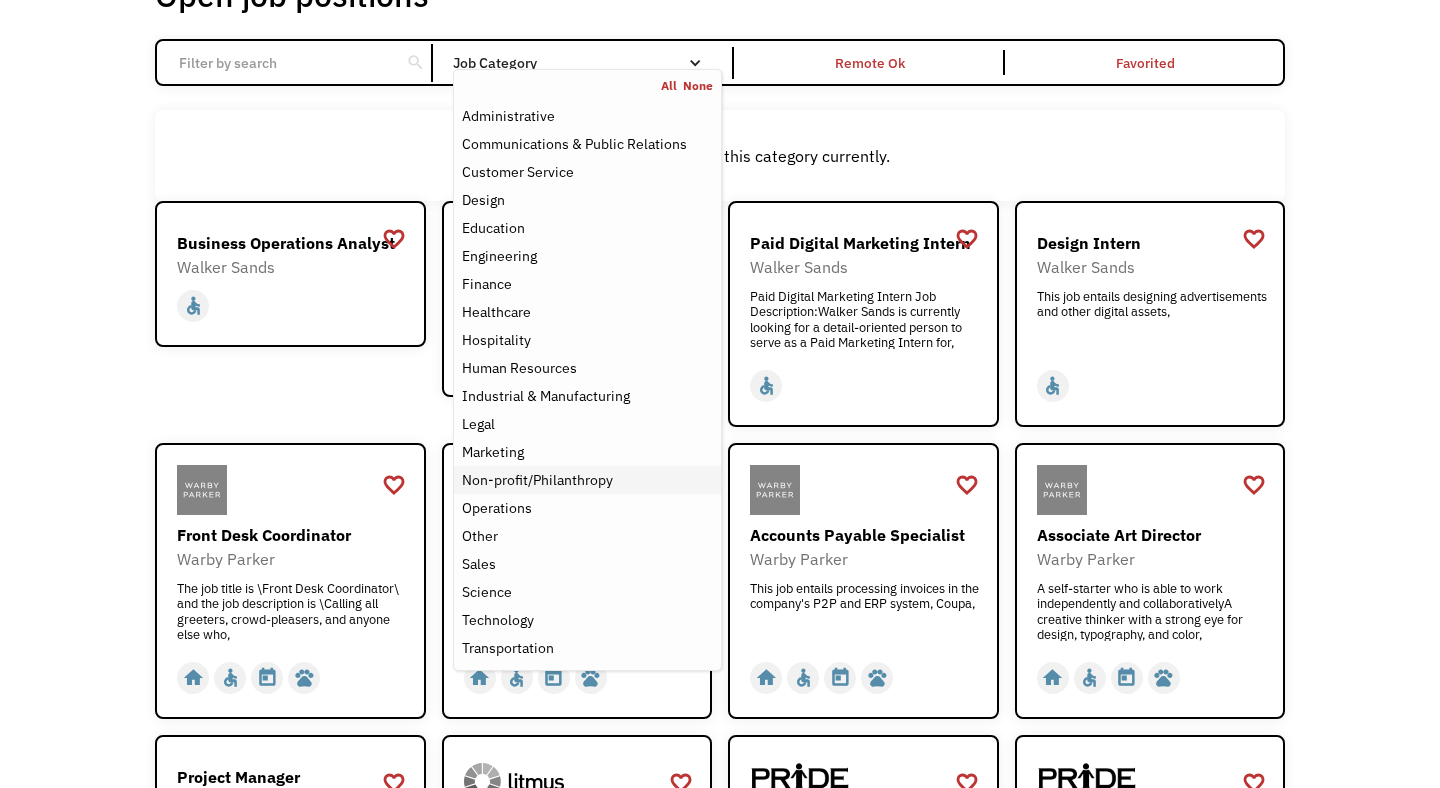 click on "Non-profit/Philanthropy" at bounding box center (587, 480) 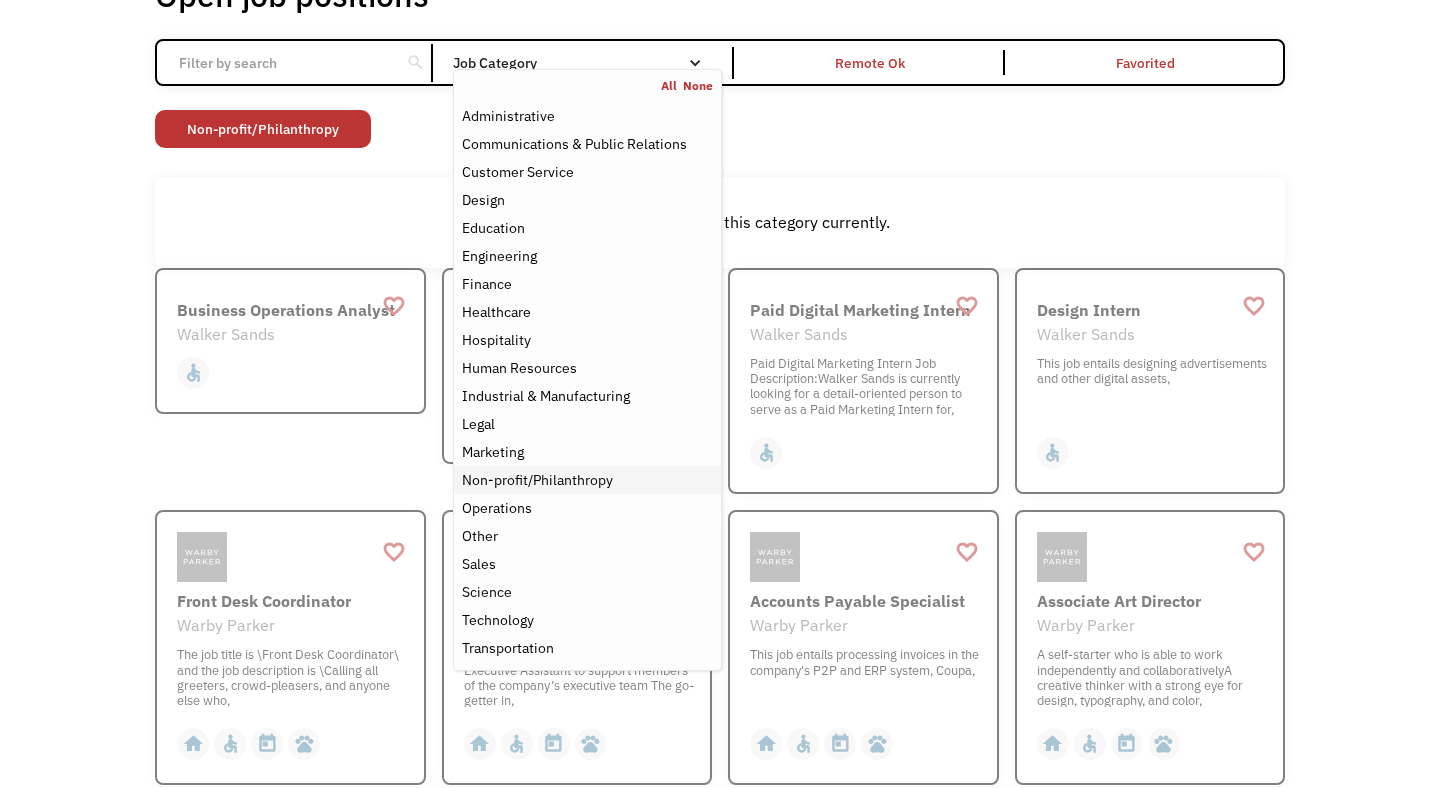 scroll, scrollTop: 37, scrollLeft: 0, axis: vertical 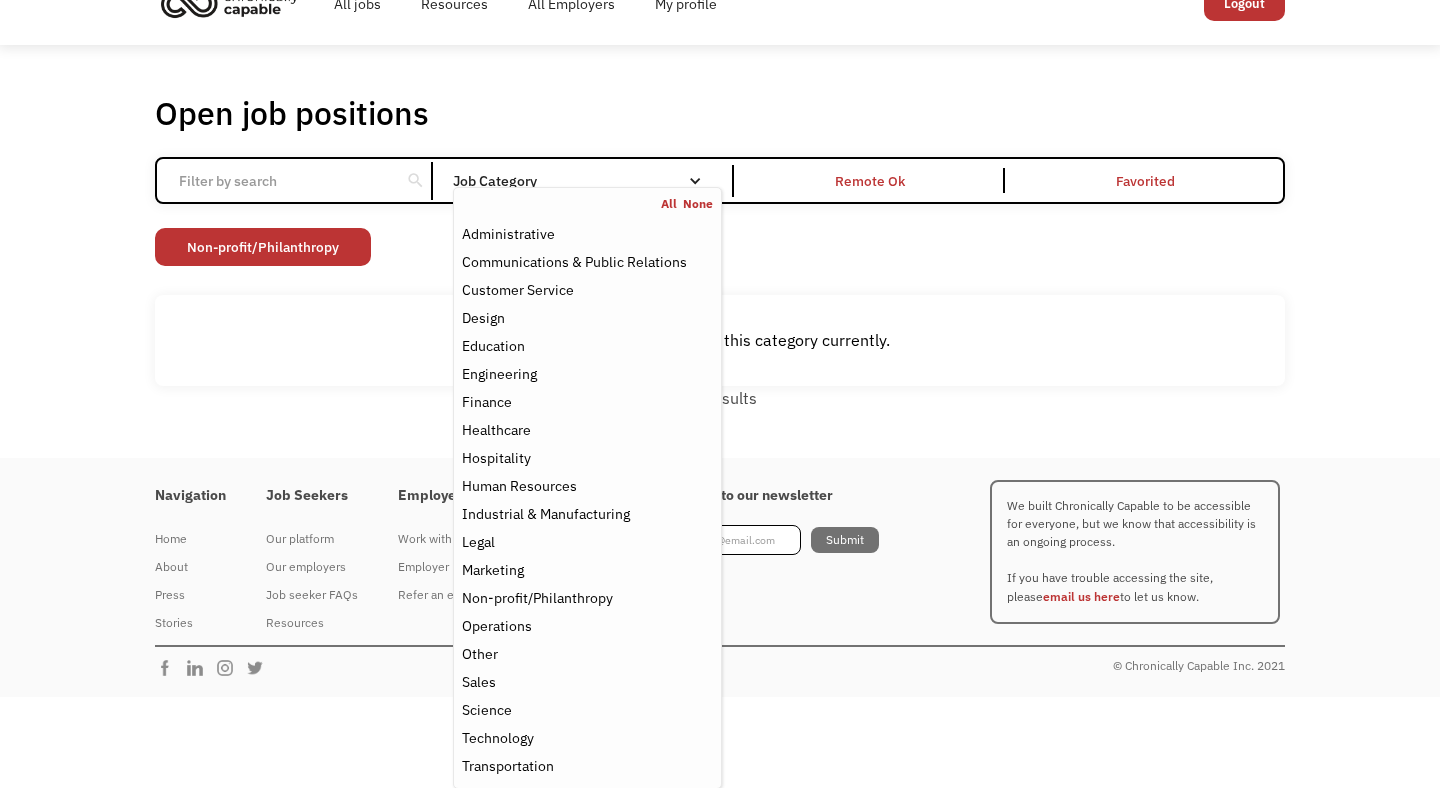 click on "All" at bounding box center [672, 204] 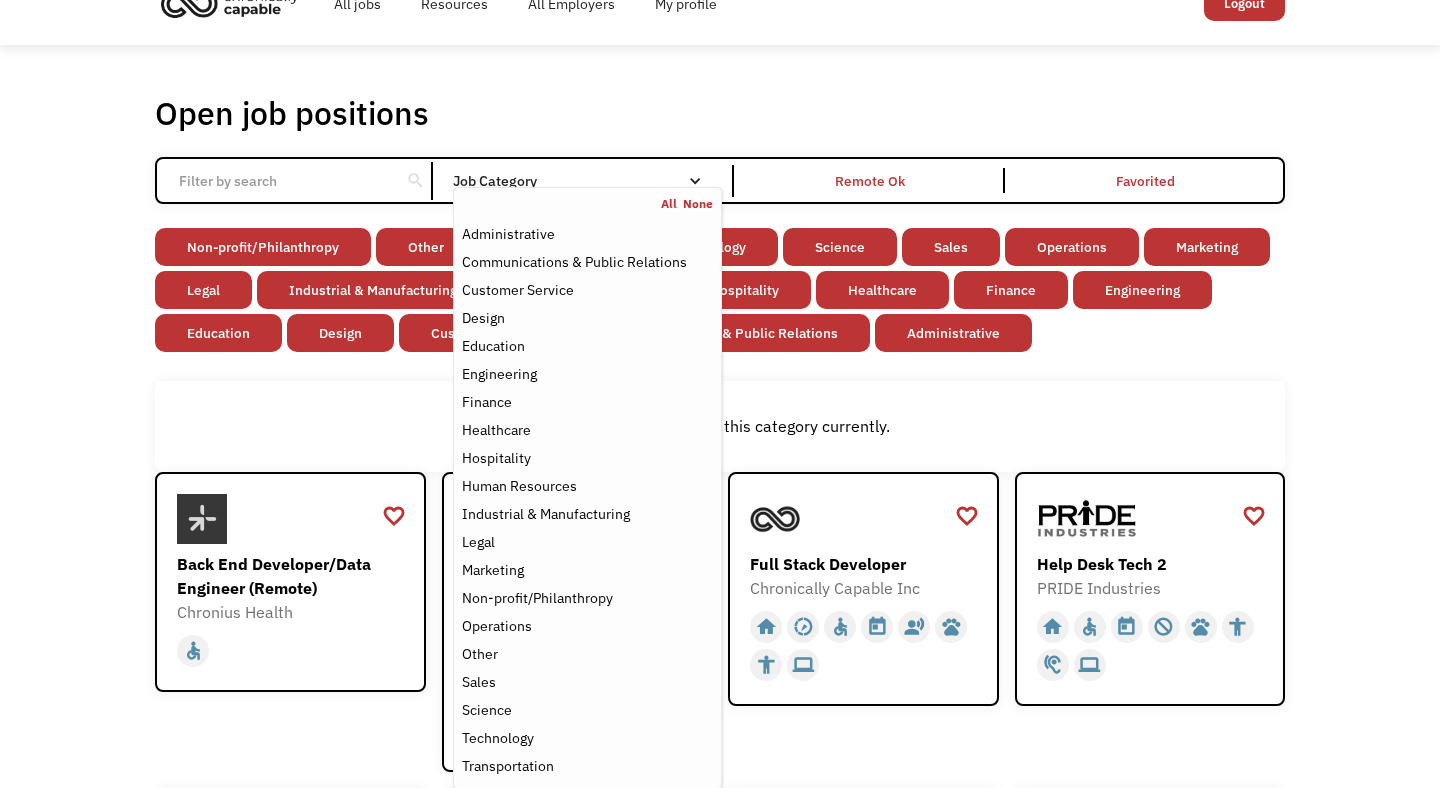 click on "There aren't any jobs in this category currently." at bounding box center [720, 426] 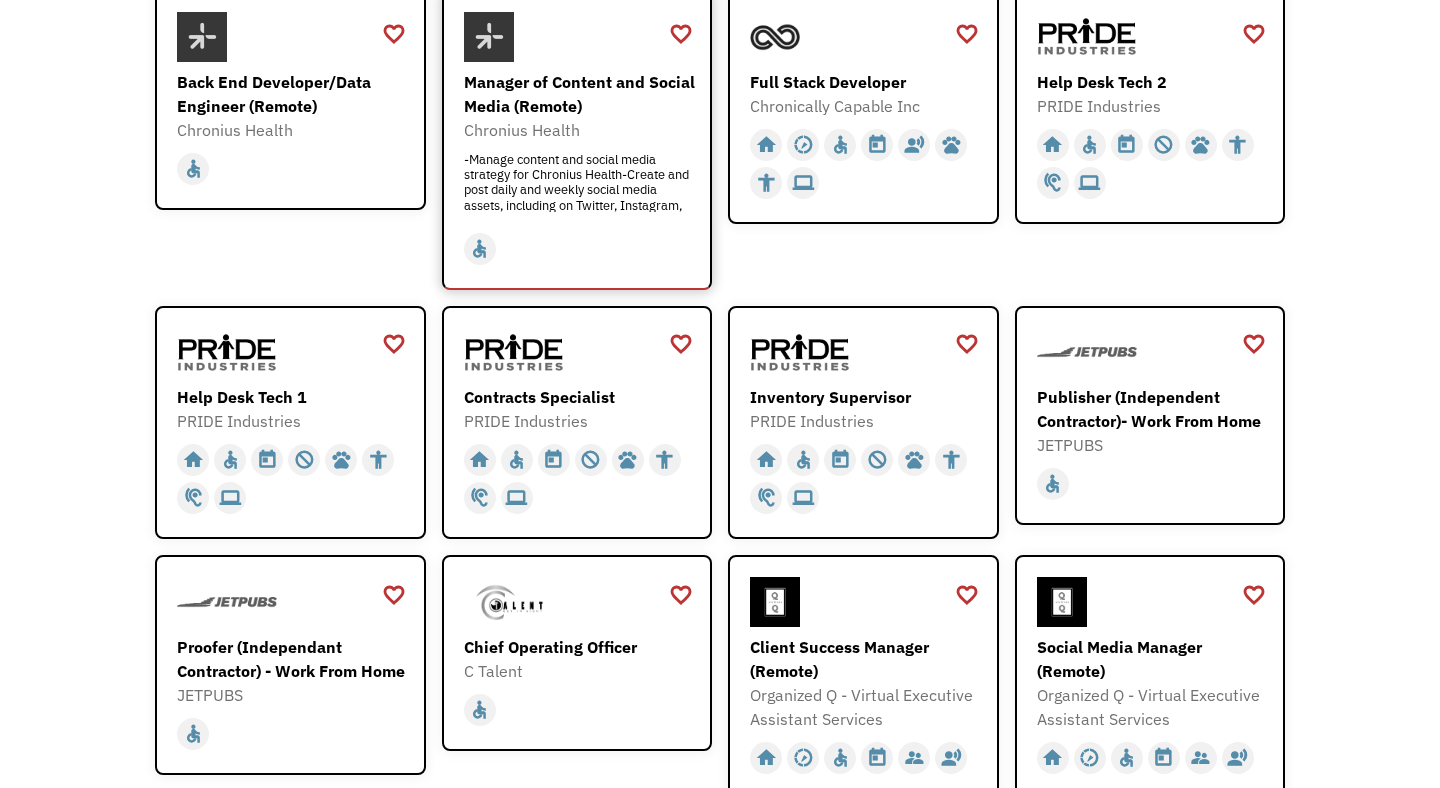 scroll, scrollTop: 525, scrollLeft: 0, axis: vertical 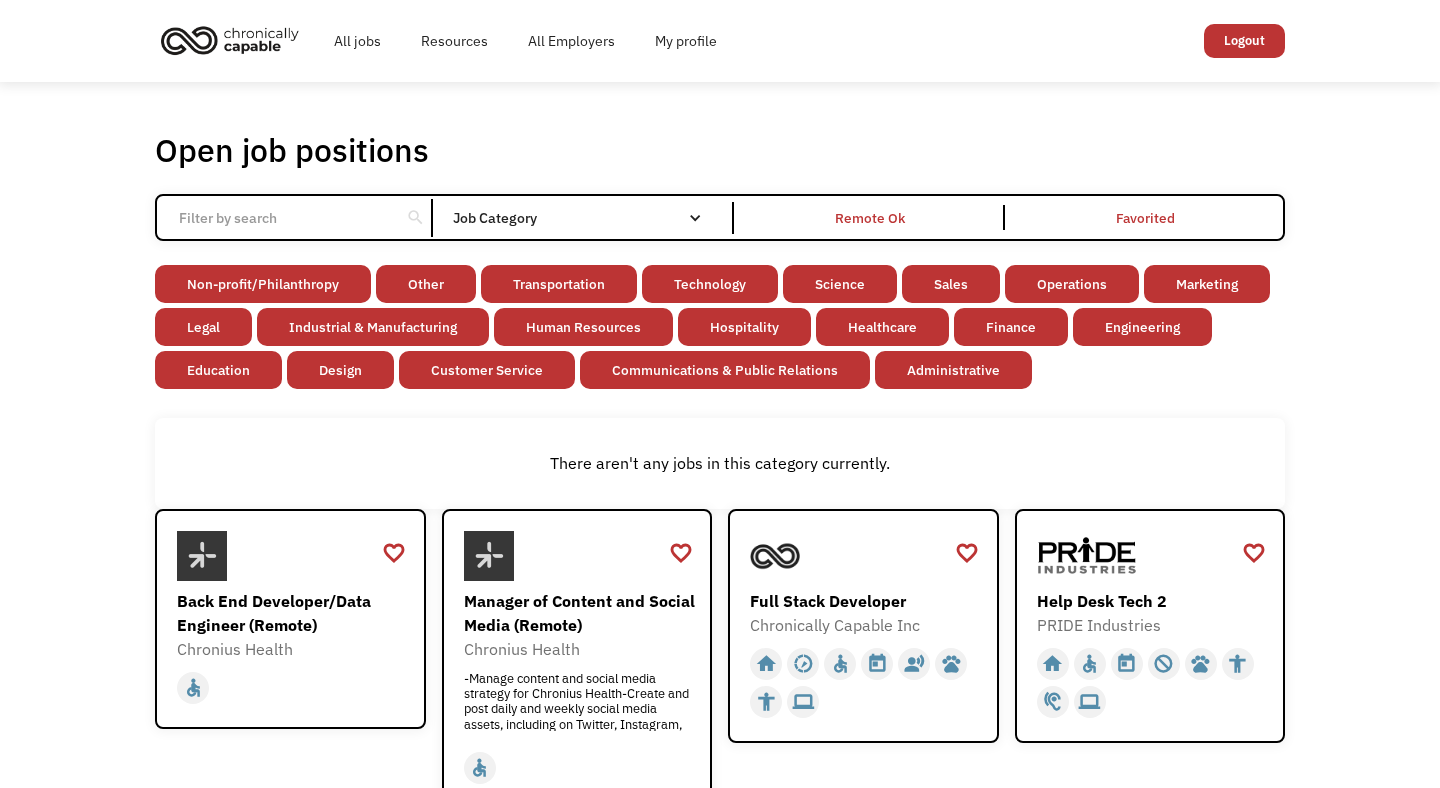 click at bounding box center (278, 218) 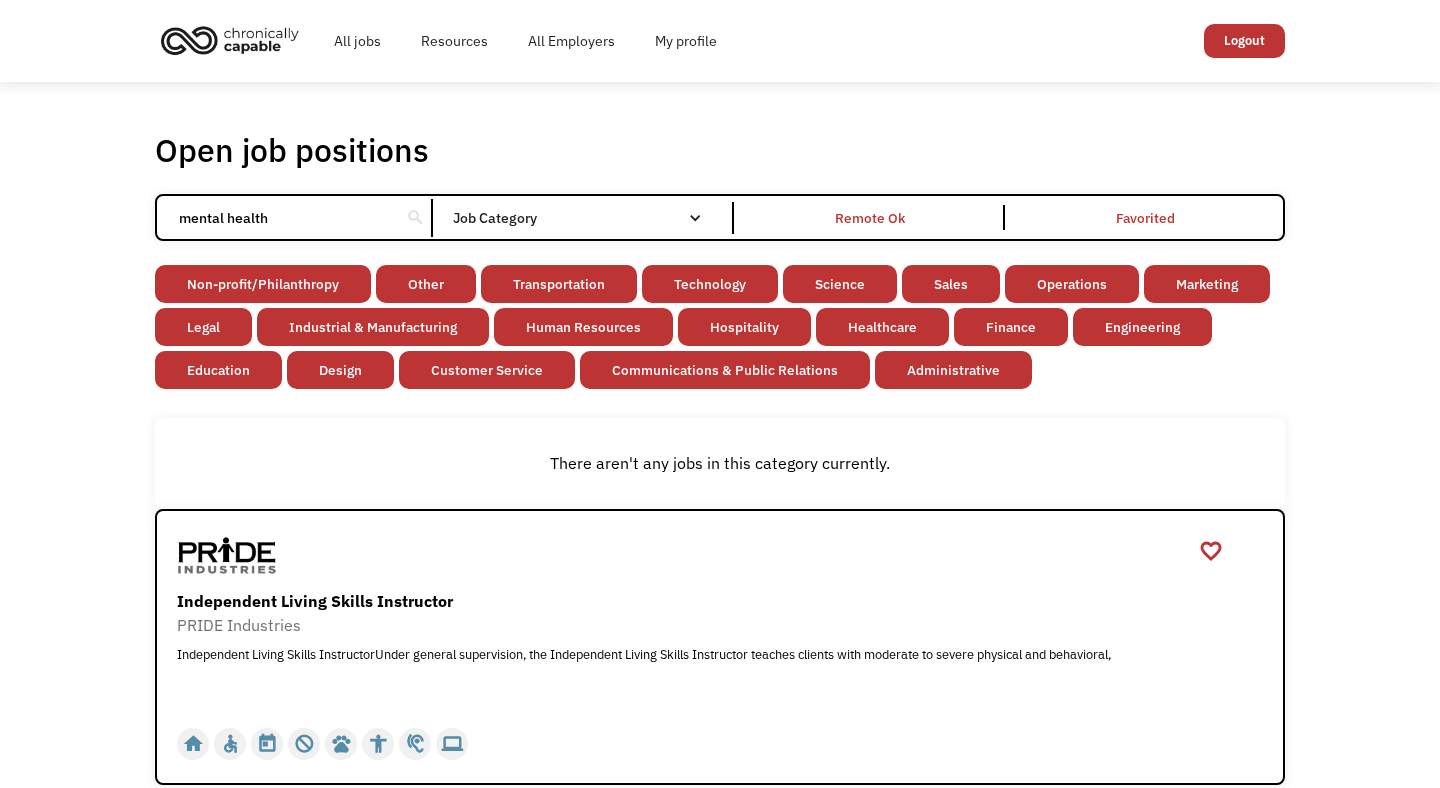 scroll, scrollTop: 165, scrollLeft: 0, axis: vertical 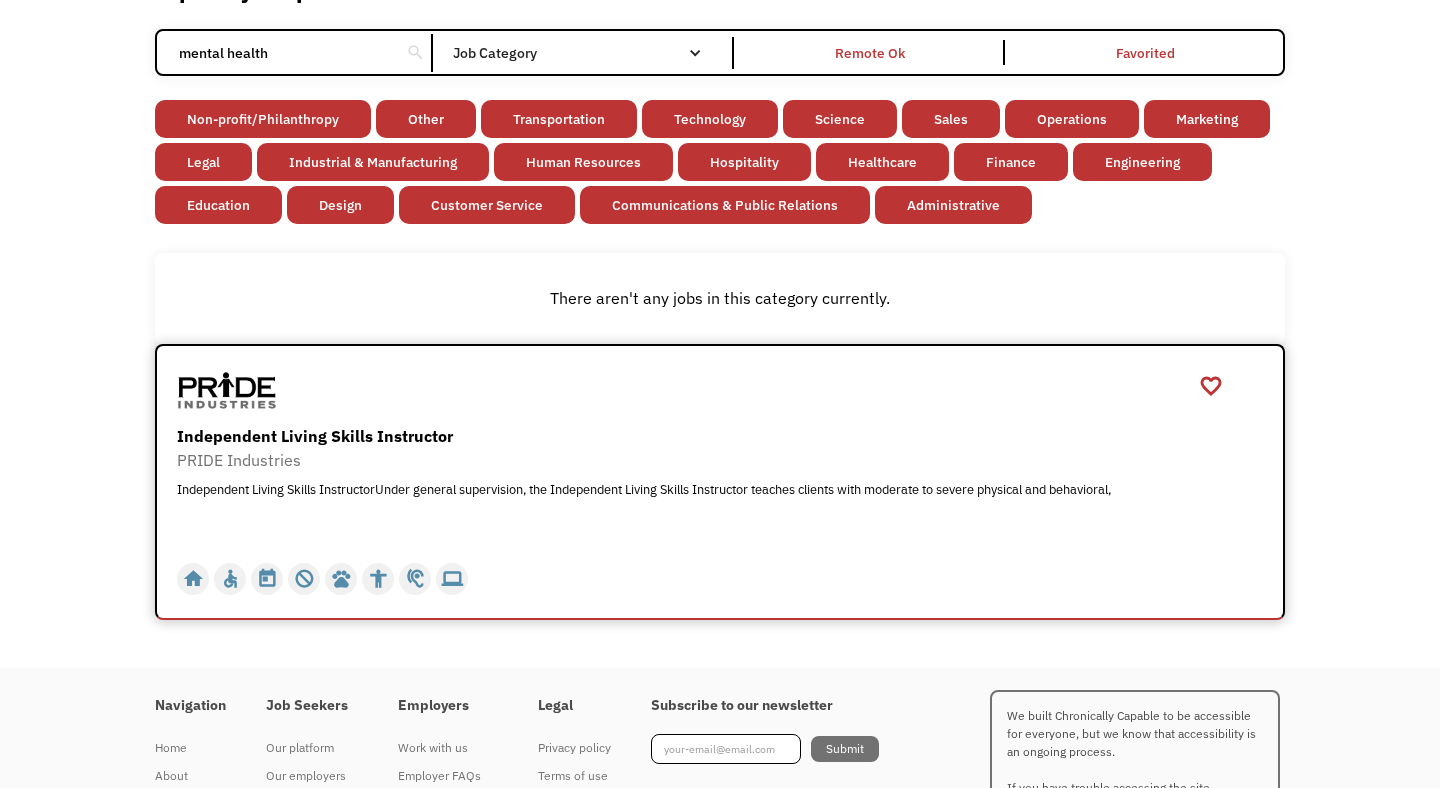 type on "mental health" 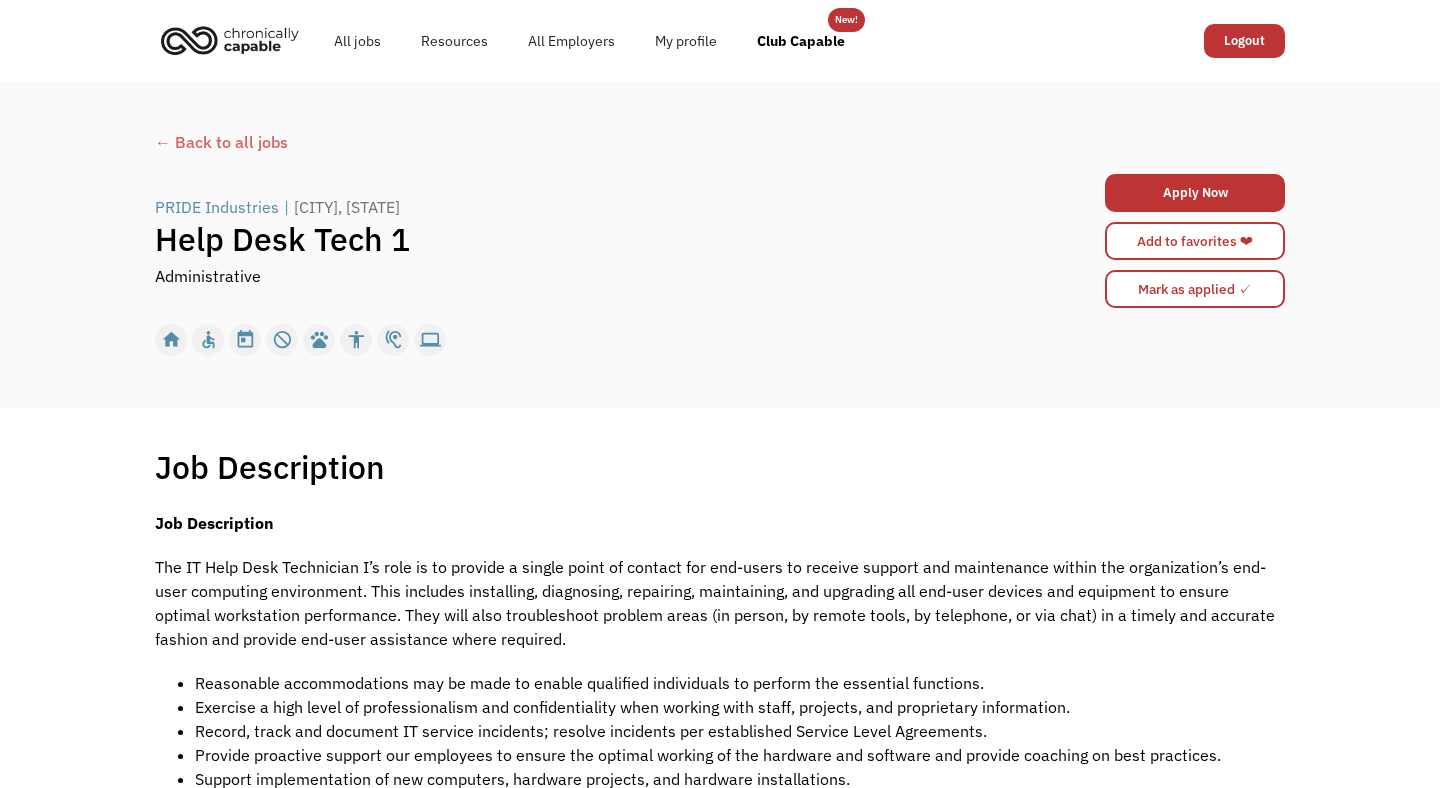 scroll, scrollTop: 0, scrollLeft: 0, axis: both 